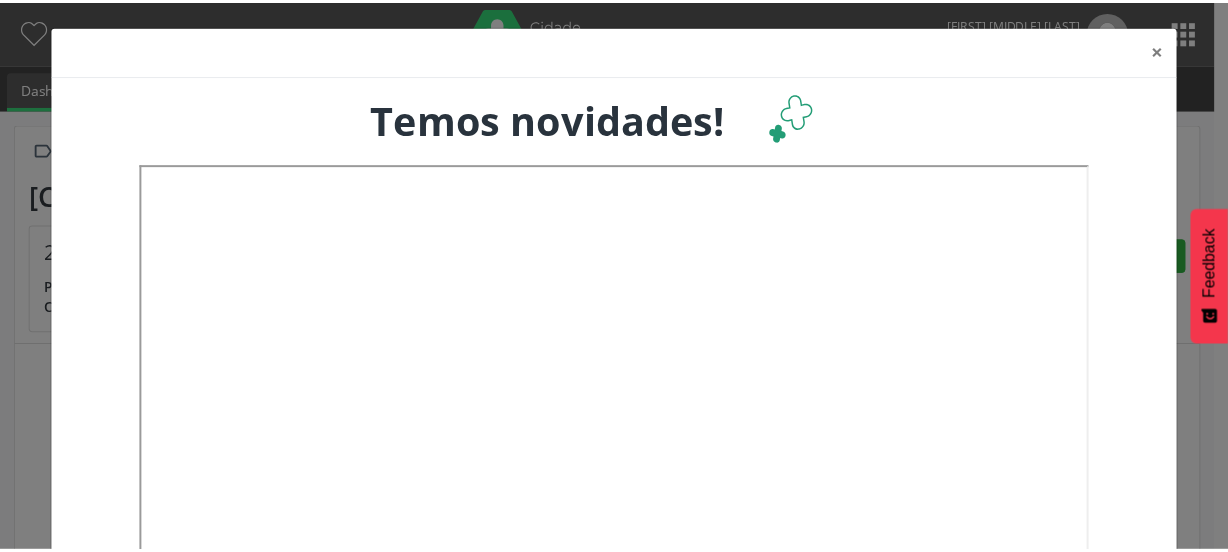 scroll, scrollTop: 0, scrollLeft: 0, axis: both 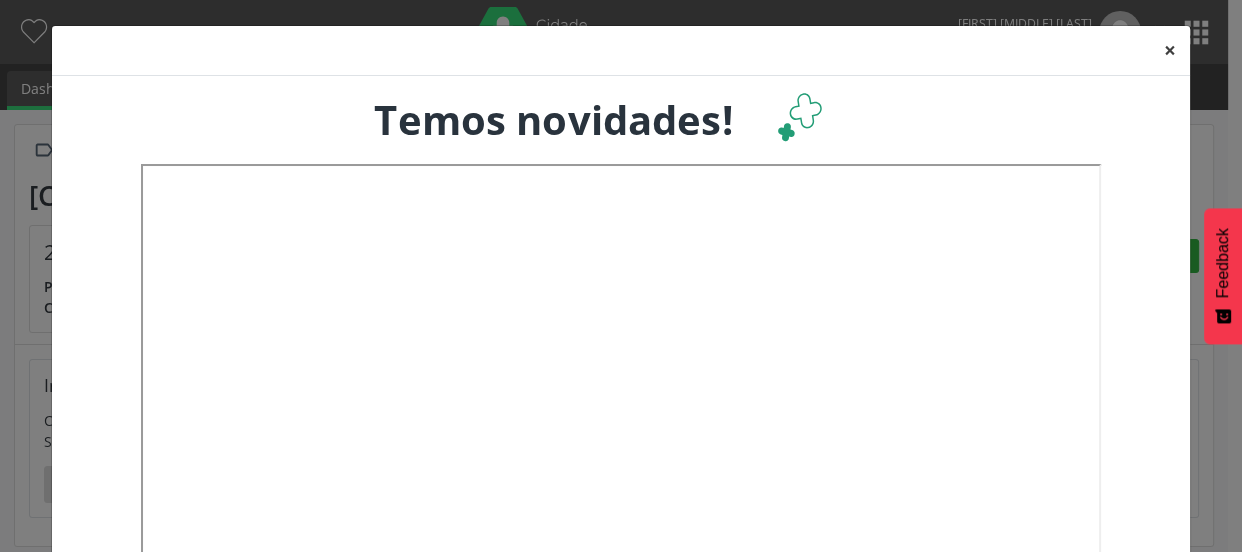 click on "×" at bounding box center (1170, 50) 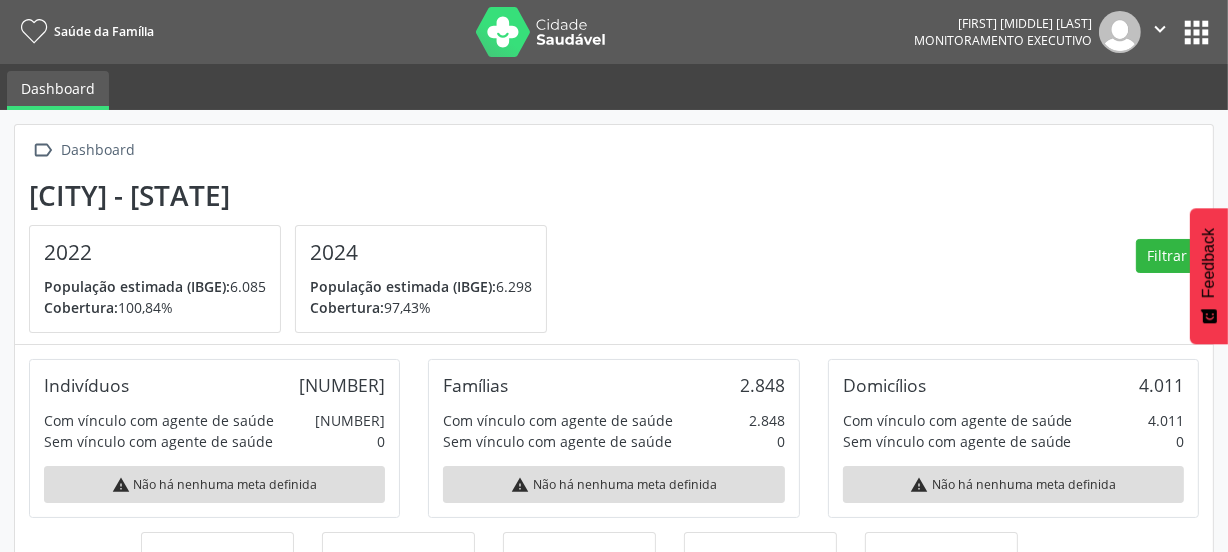 click on "apps" at bounding box center [1196, 32] 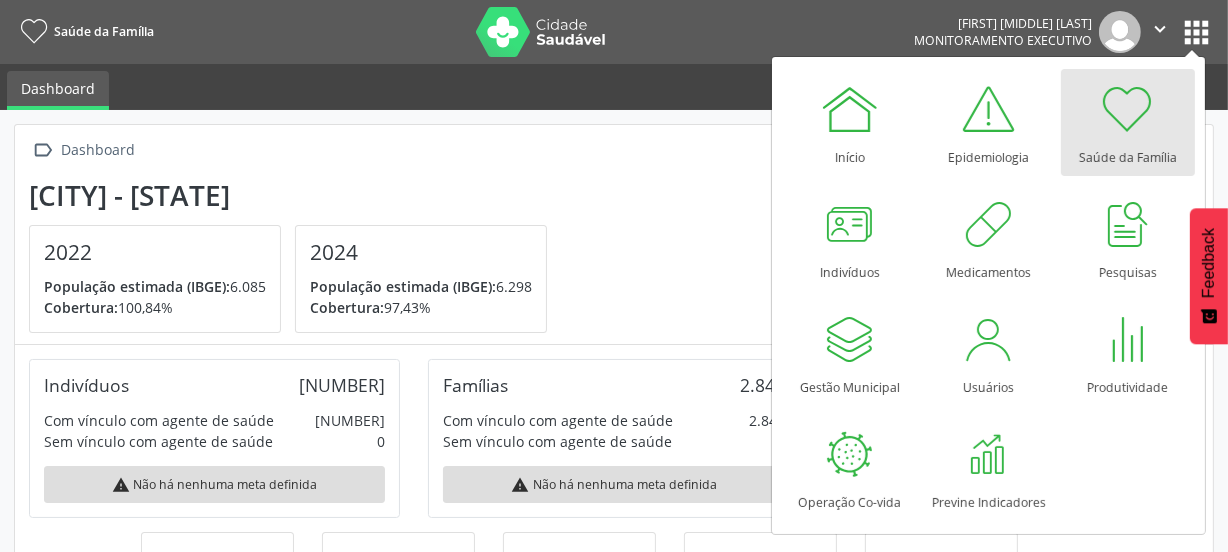 scroll, scrollTop: 999670, scrollLeft: 999600, axis: both 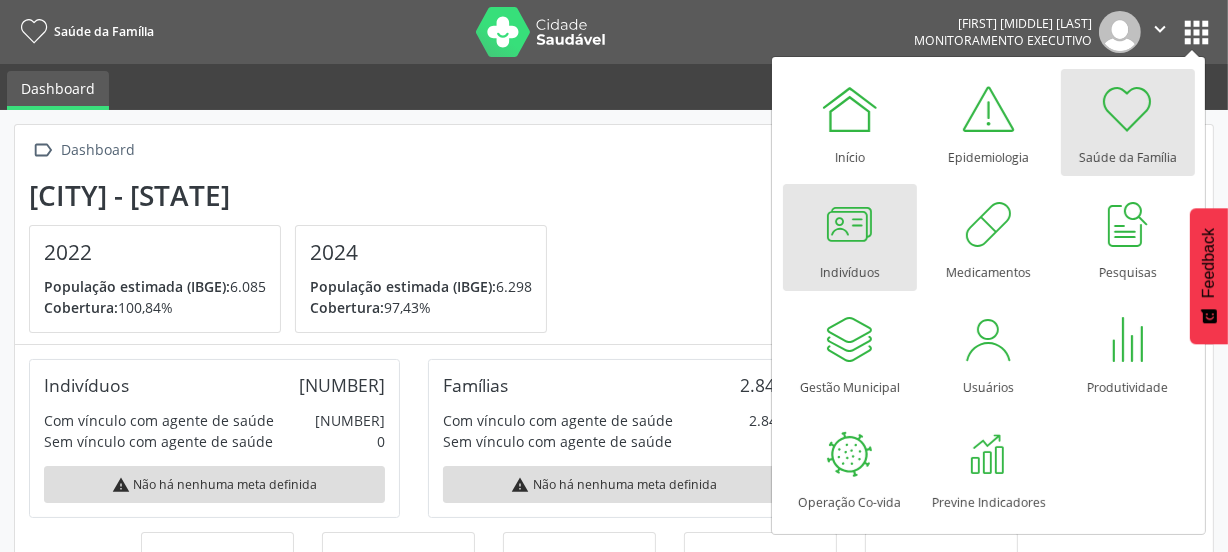 click at bounding box center [850, 224] 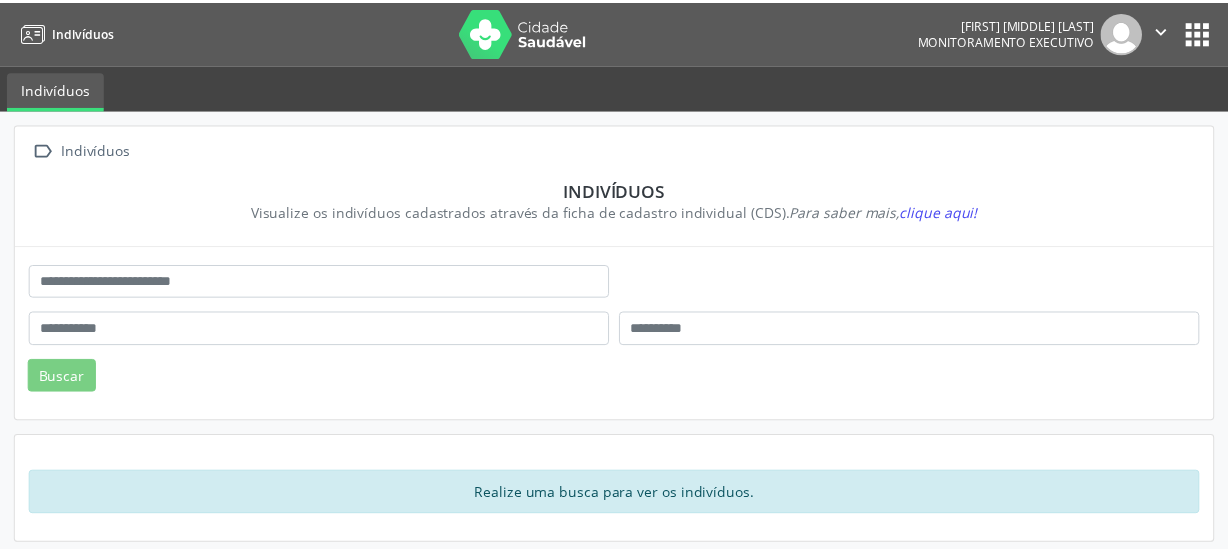 scroll, scrollTop: 0, scrollLeft: 0, axis: both 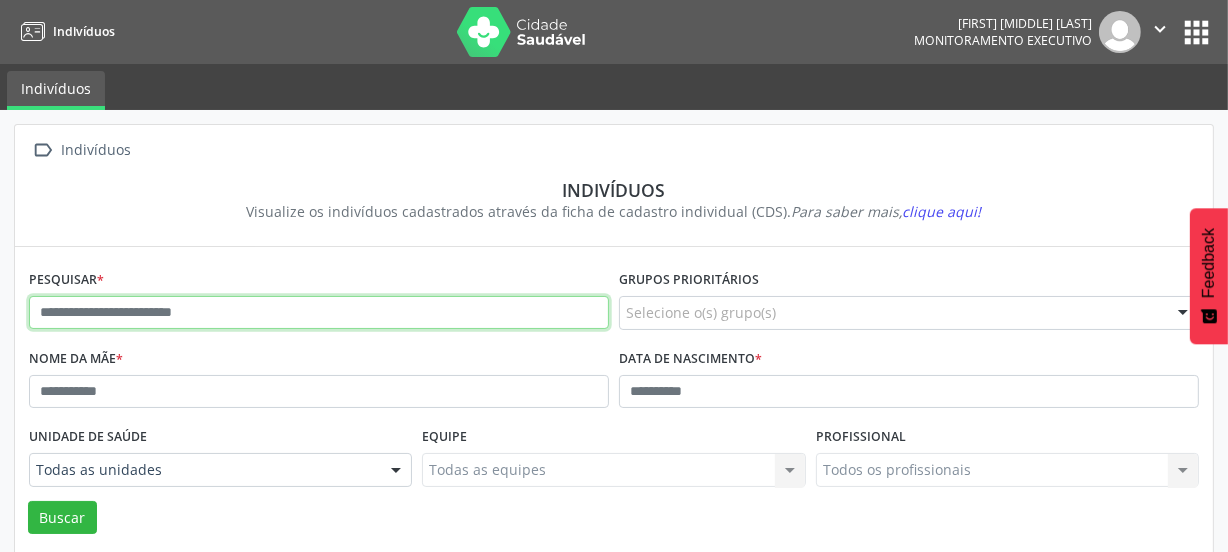 click at bounding box center (319, 313) 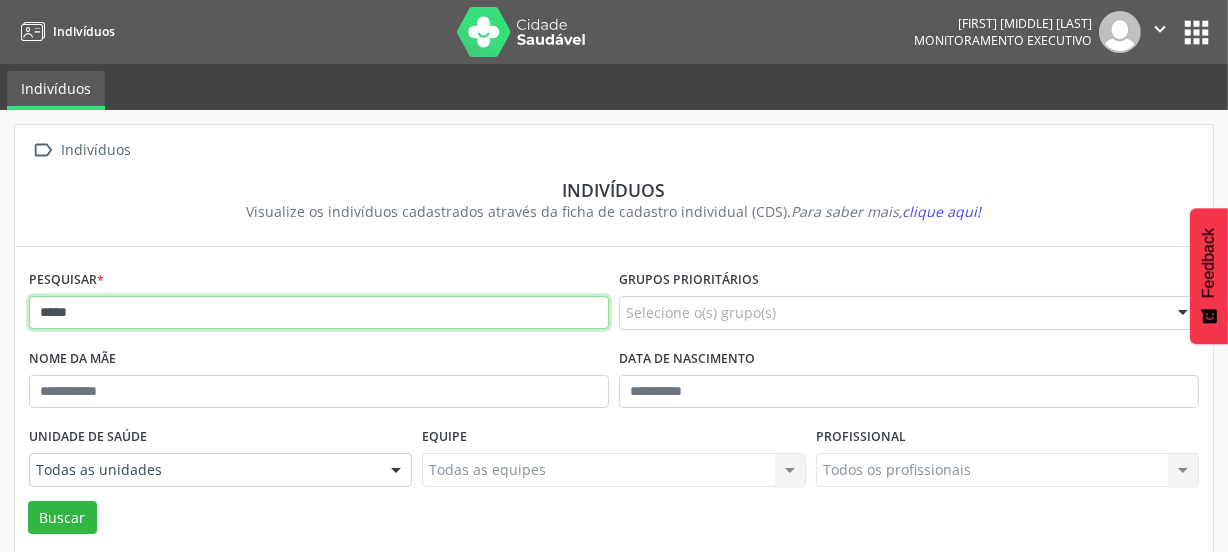 click on "*****" at bounding box center (319, 313) 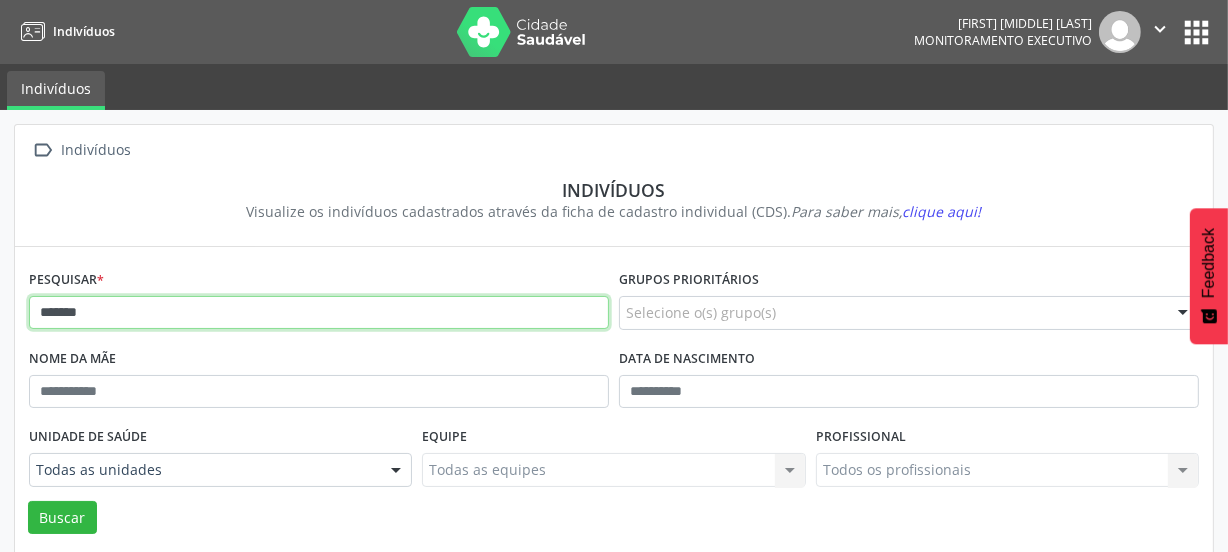 click on "*******" at bounding box center [319, 313] 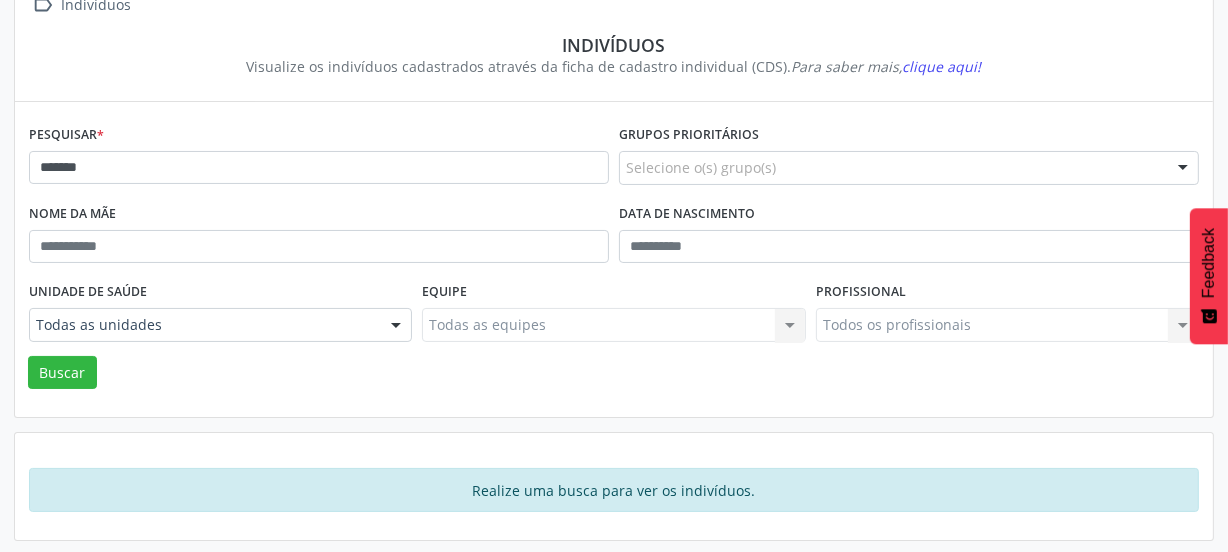 scroll, scrollTop: 146, scrollLeft: 0, axis: vertical 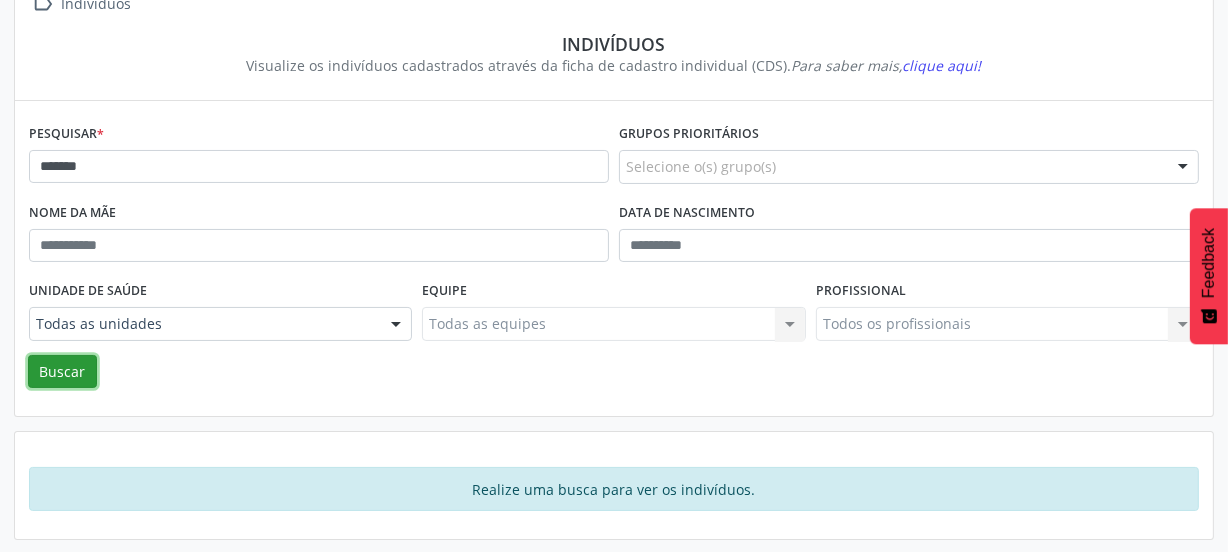 click on "Buscar" at bounding box center [62, 372] 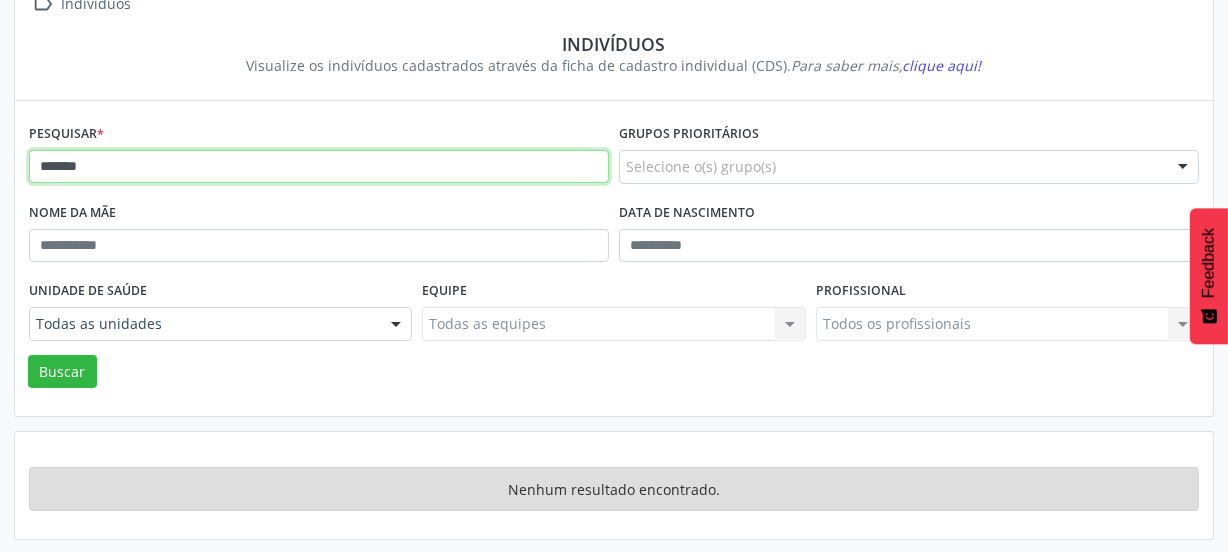 click on "*******" at bounding box center (319, 167) 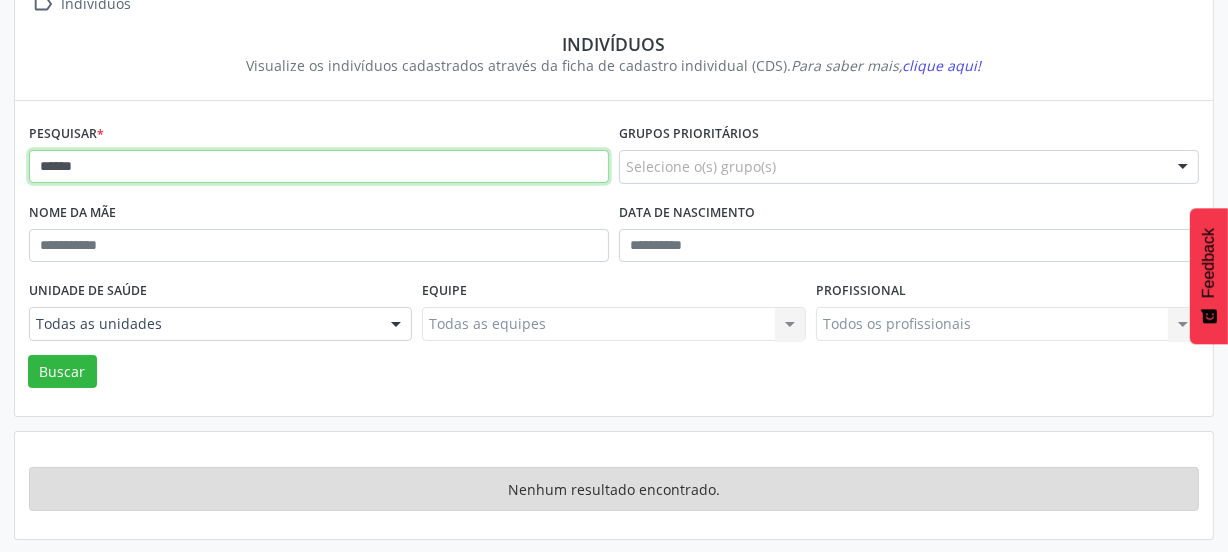 click on "******" at bounding box center (319, 167) 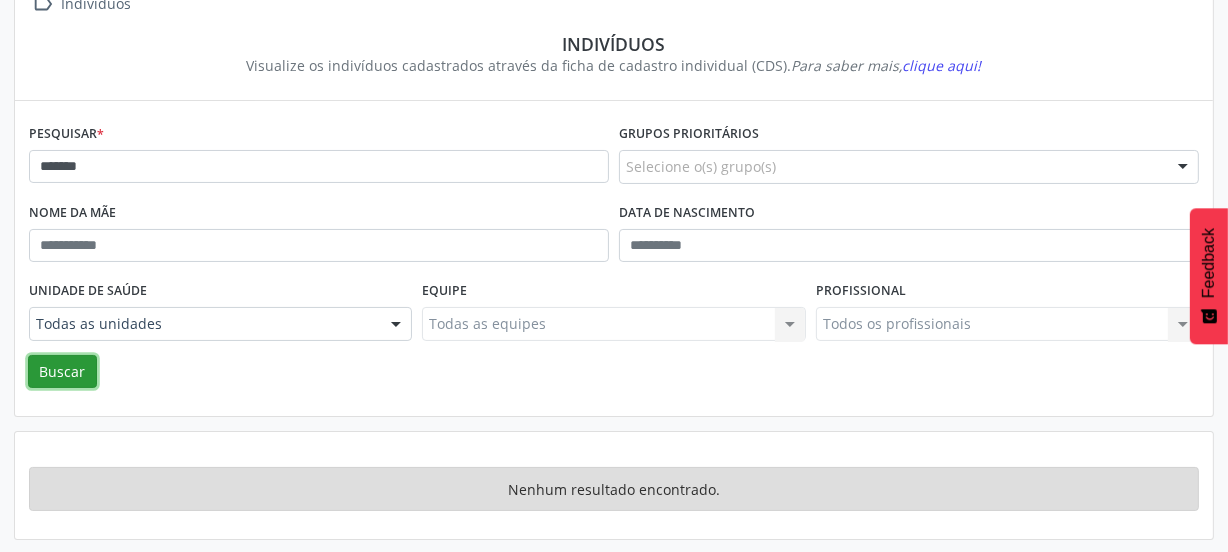 click on "Buscar" at bounding box center (62, 372) 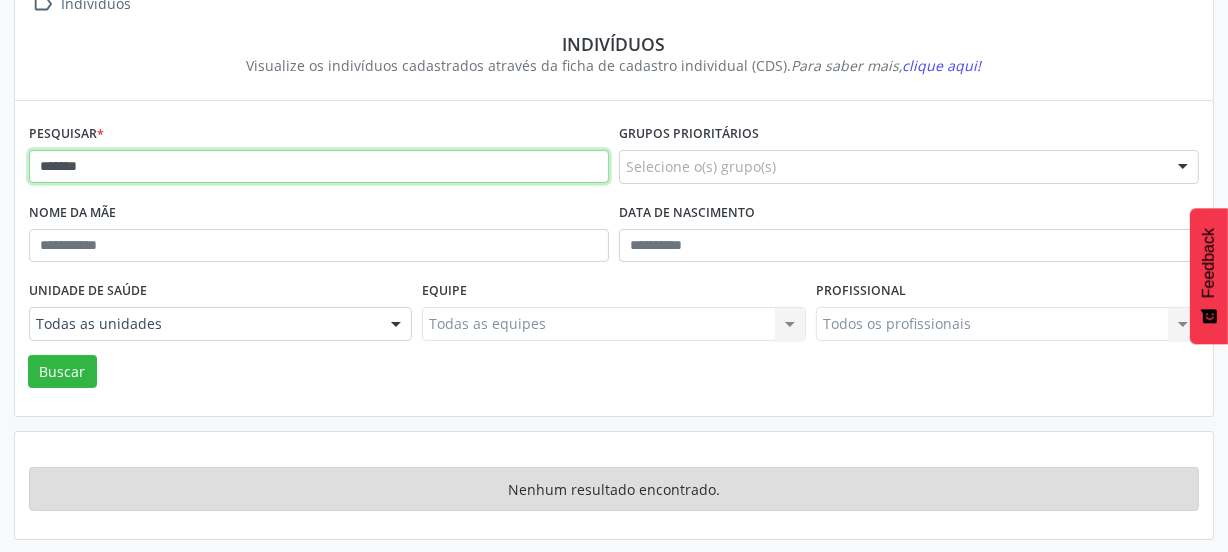 click on "*******" at bounding box center (319, 167) 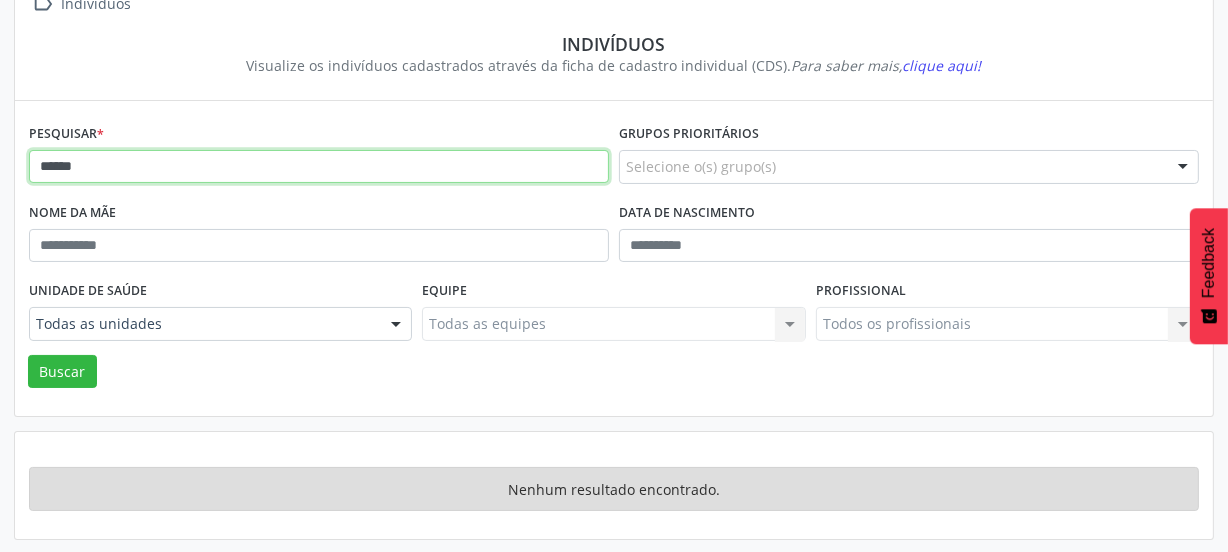 click on "******" at bounding box center [319, 167] 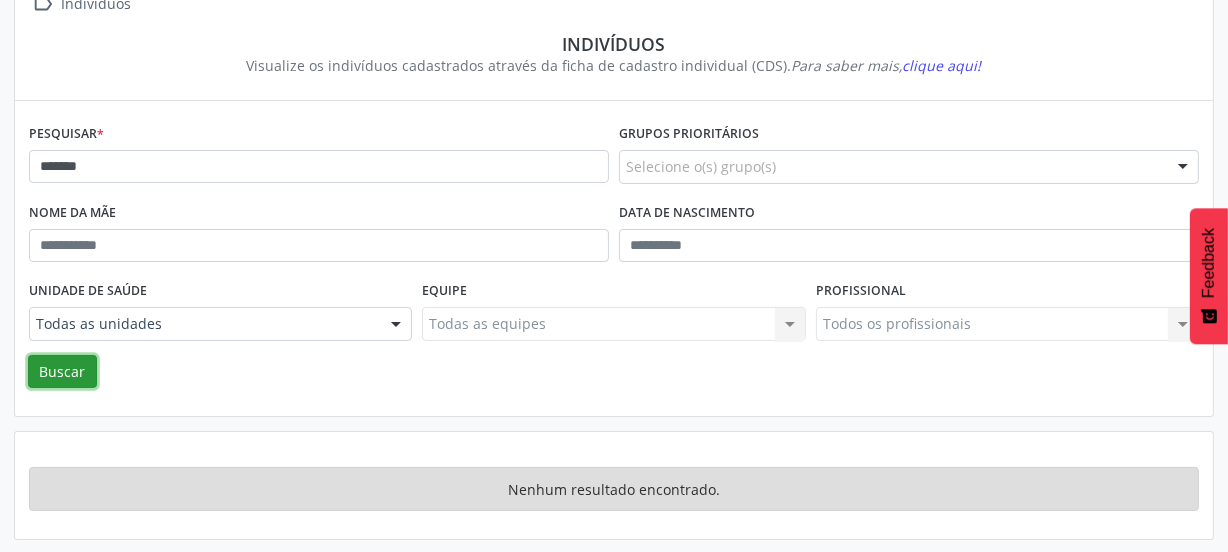 click on "Buscar" at bounding box center [62, 372] 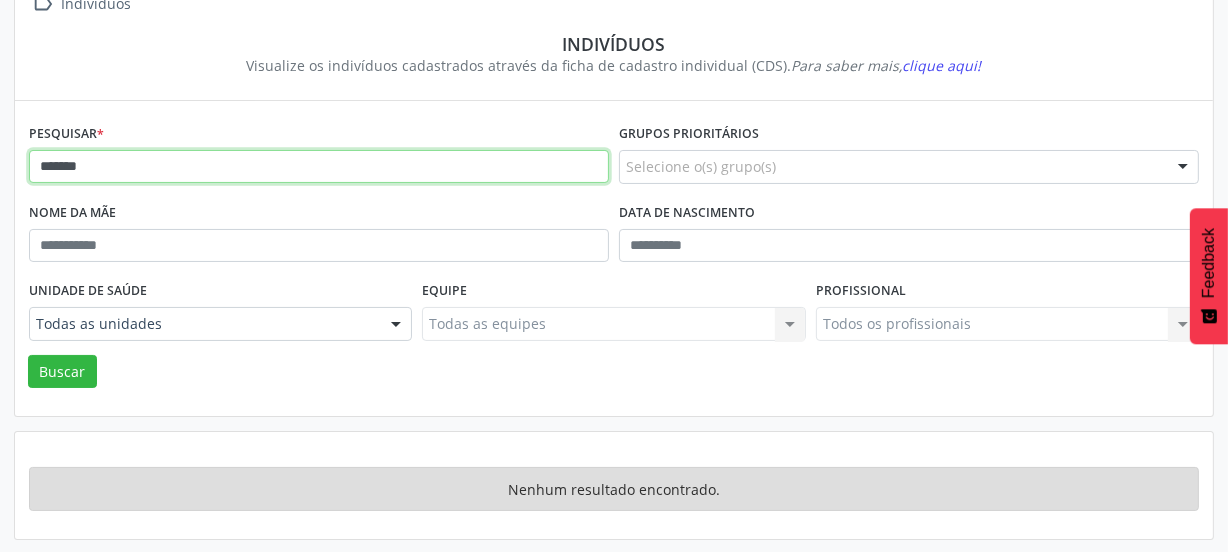 click on "*******" at bounding box center [319, 167] 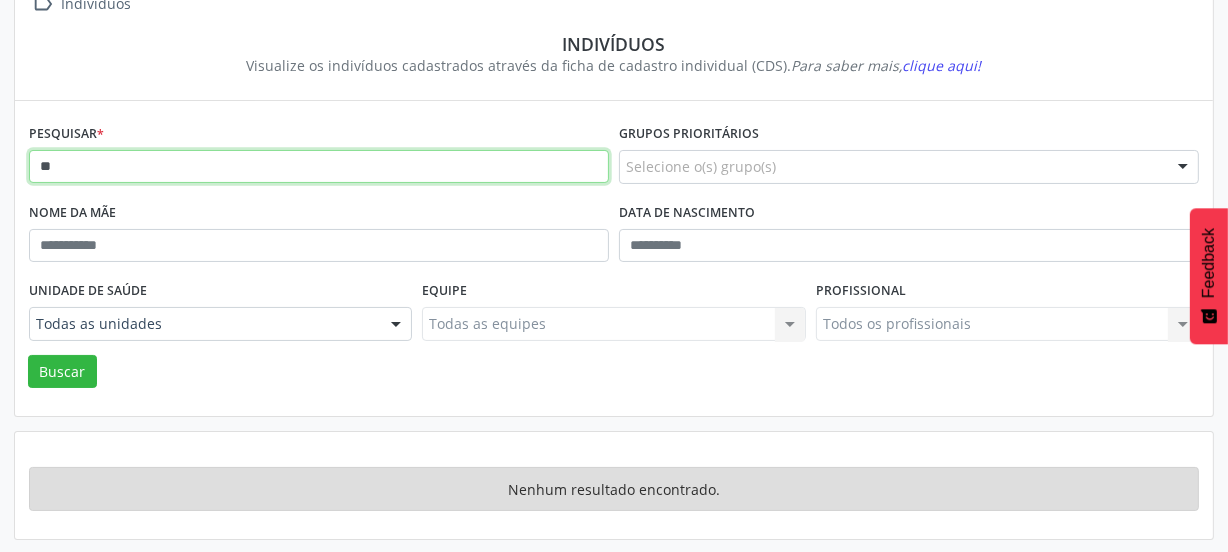 type on "*" 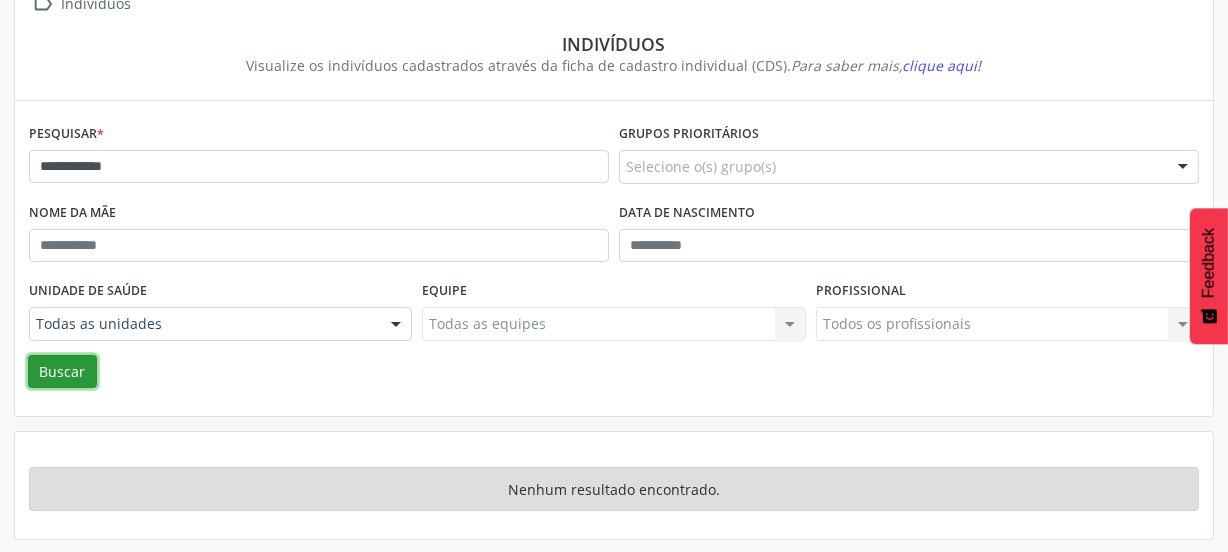 click on "Buscar" at bounding box center (62, 372) 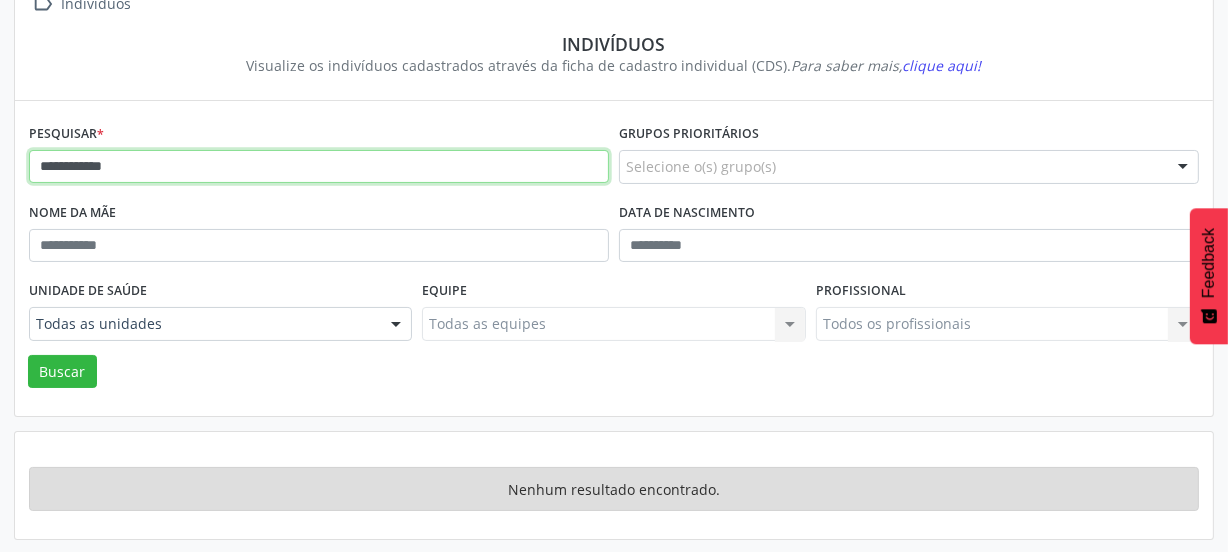 click on "**********" at bounding box center (319, 167) 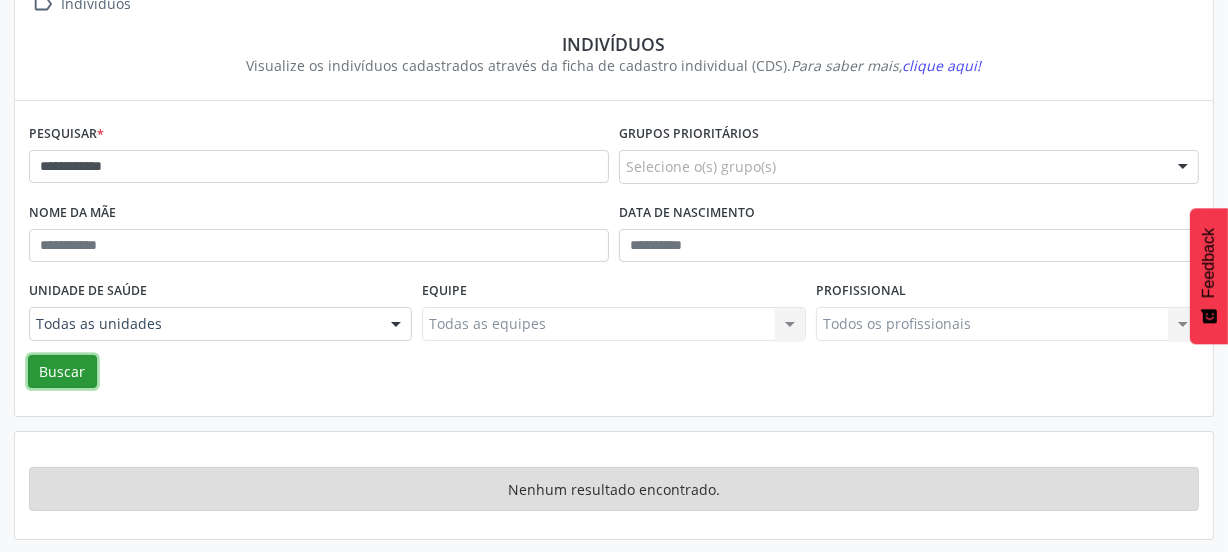 click on "Buscar" at bounding box center (62, 372) 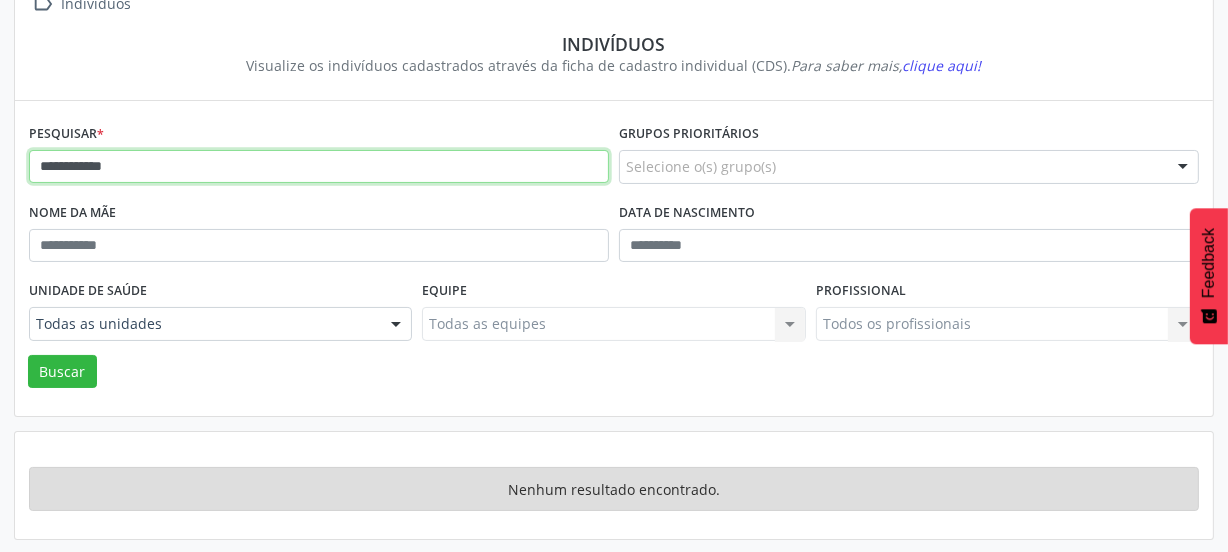 click on "**********" at bounding box center [319, 167] 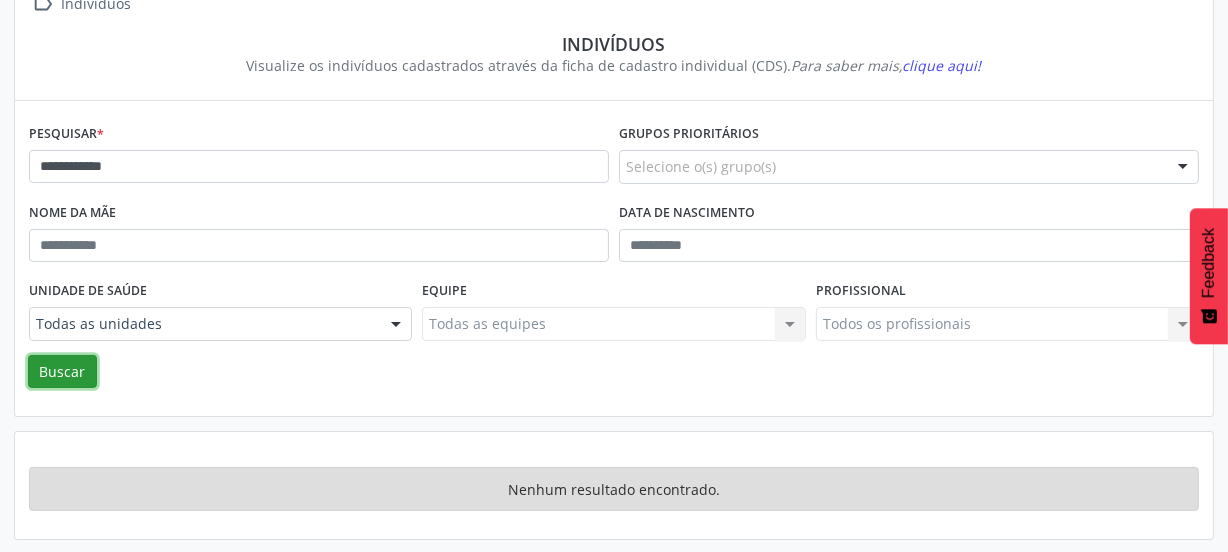 click on "Buscar" at bounding box center (62, 372) 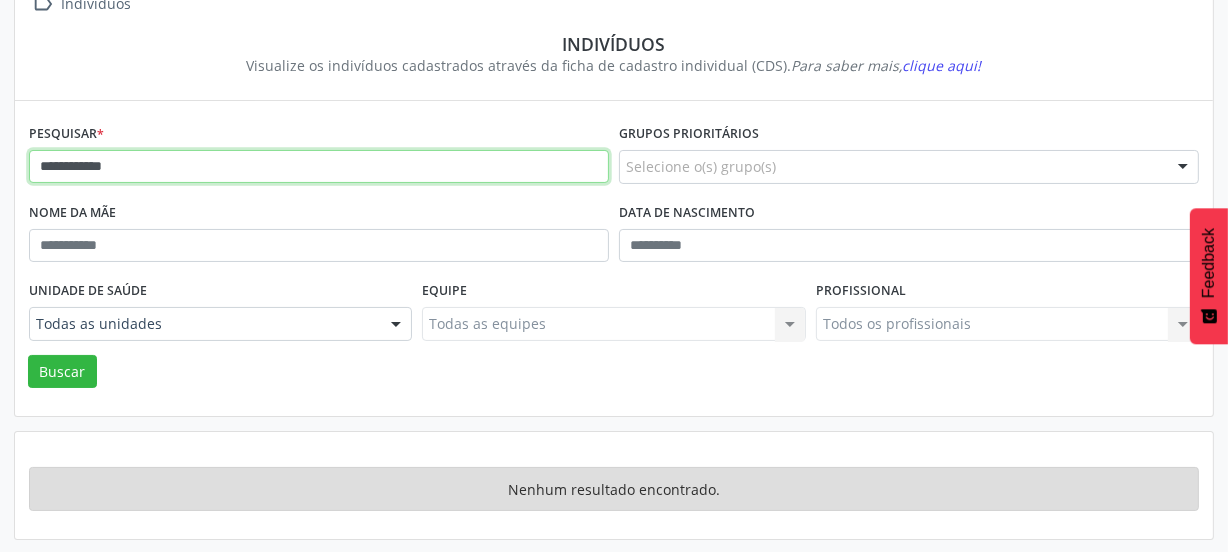 click on "**********" at bounding box center [319, 167] 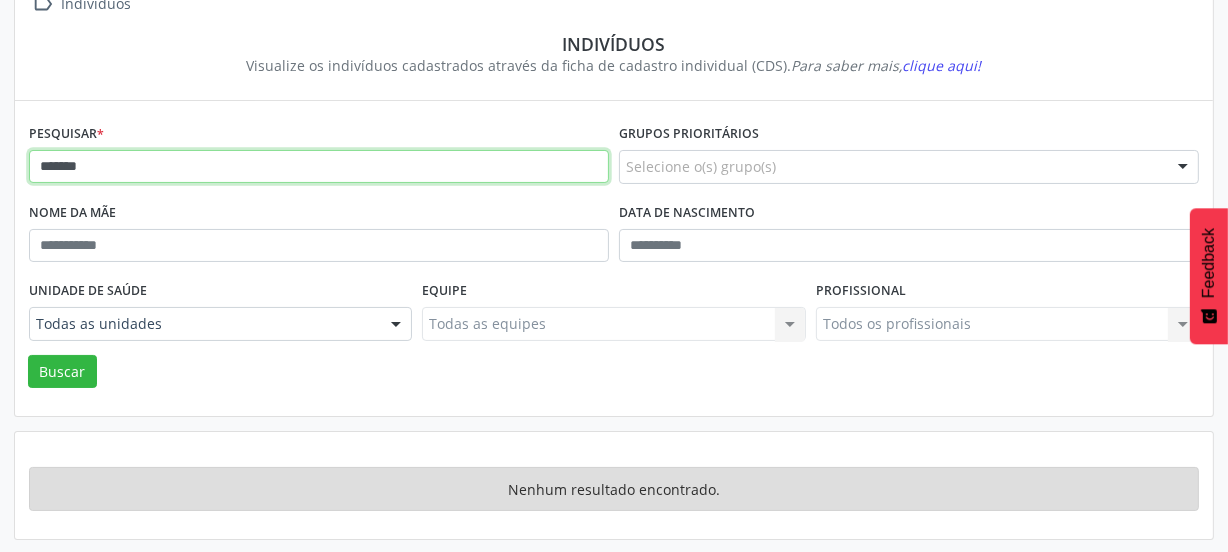 click on "*******" at bounding box center (319, 167) 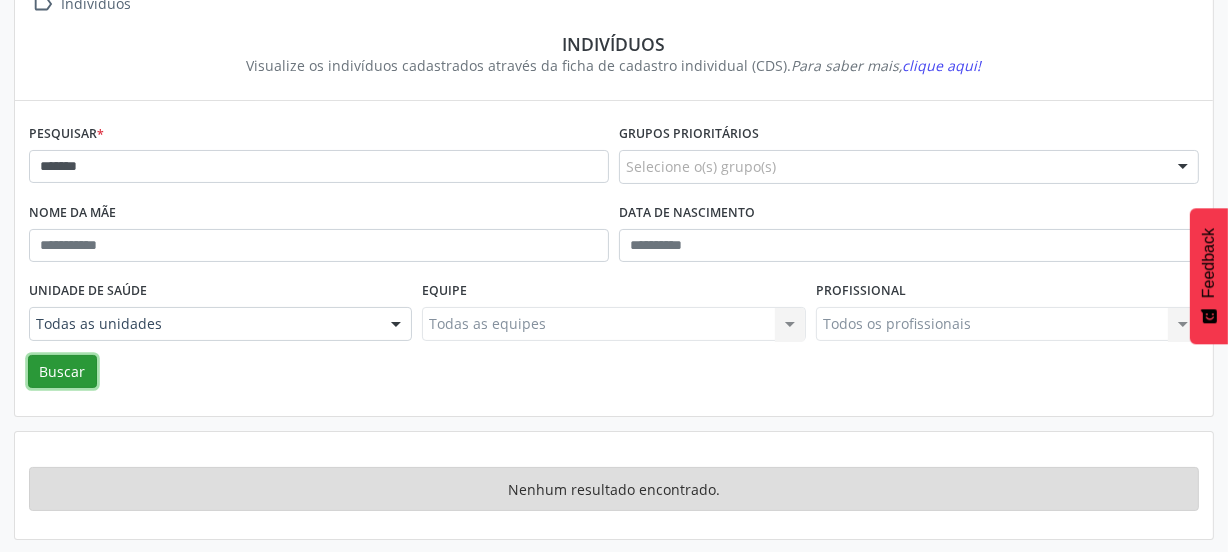 click on "Buscar" at bounding box center [62, 372] 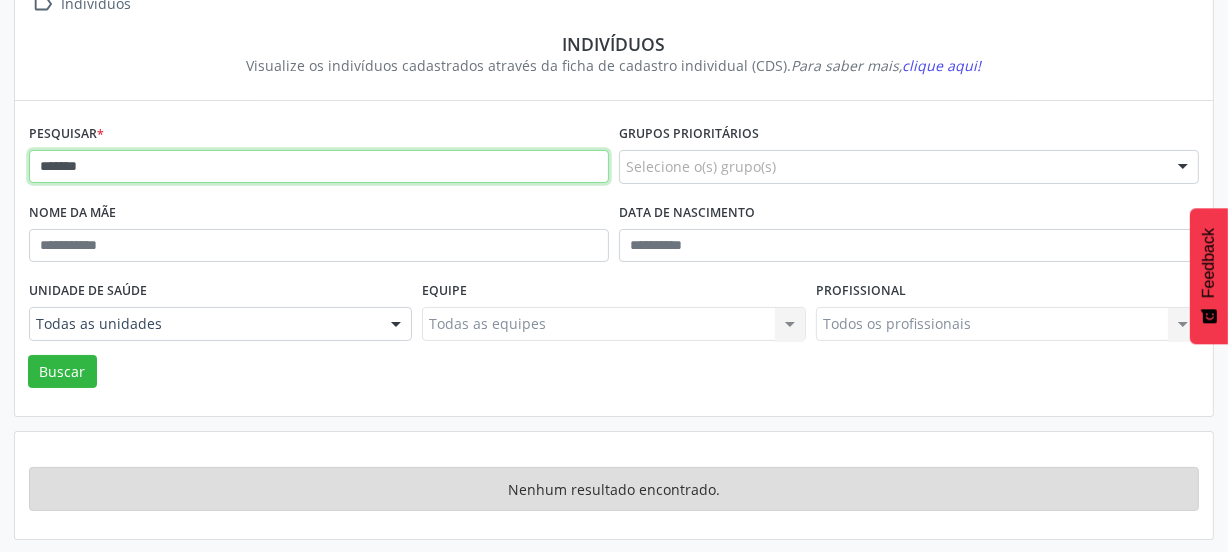 click on "*******" at bounding box center [319, 167] 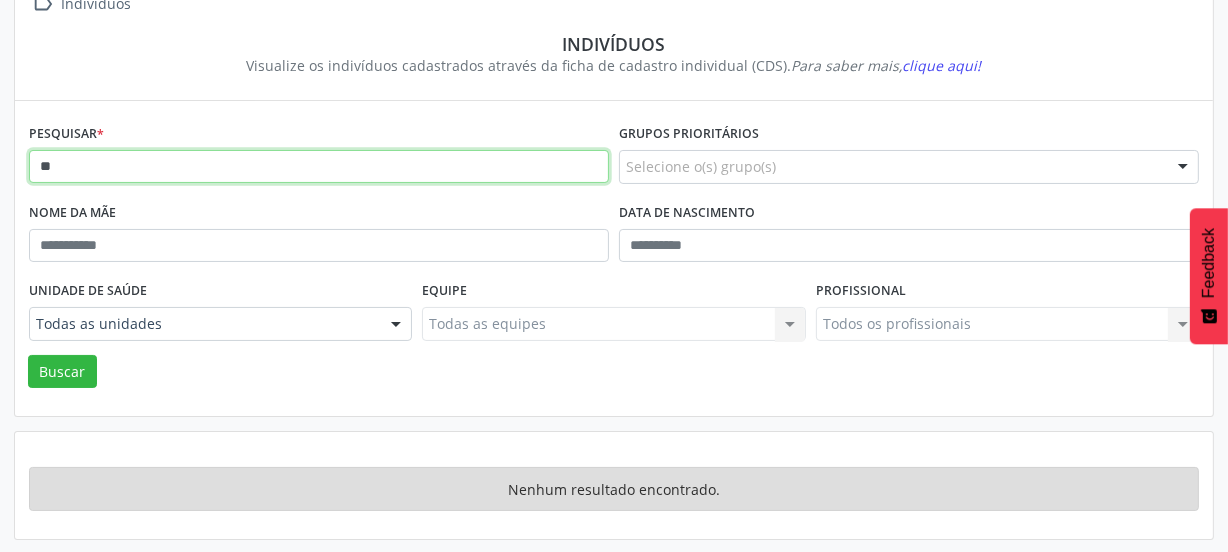 type on "*" 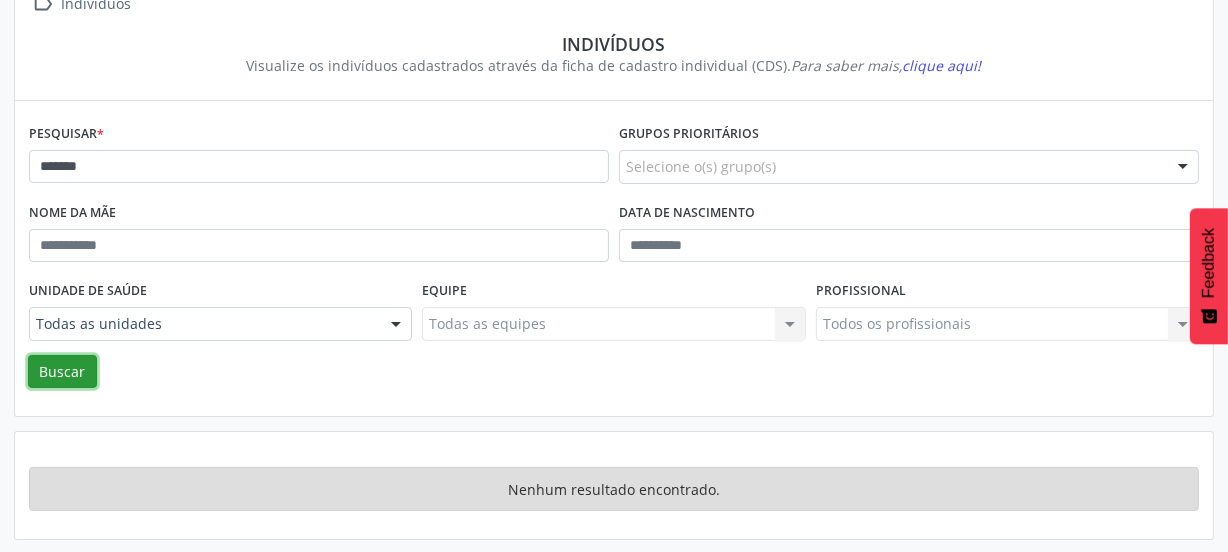 click on "Buscar" at bounding box center [62, 372] 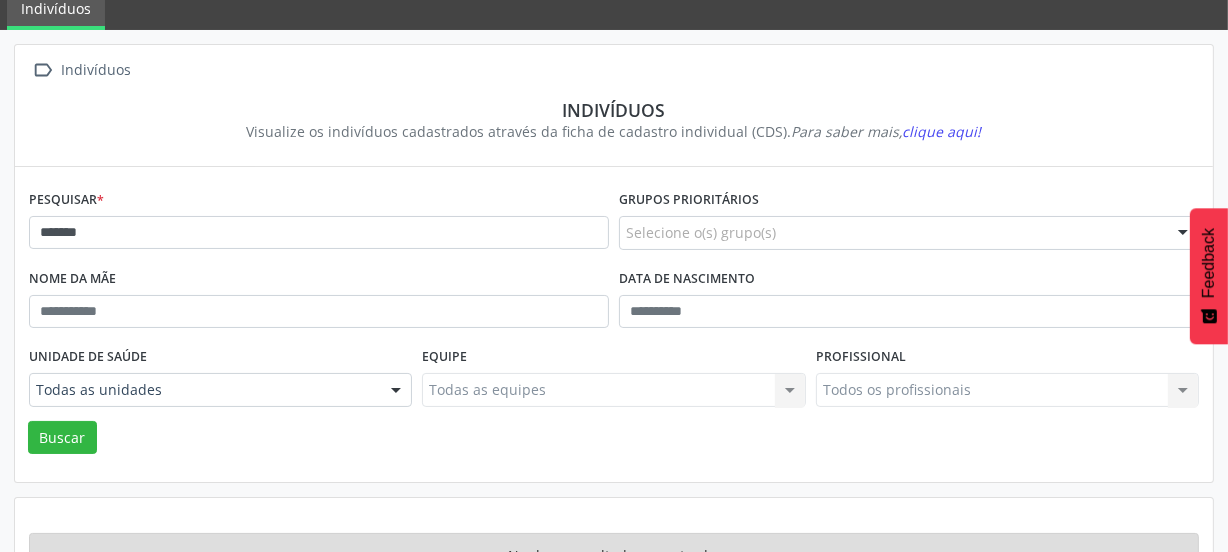 scroll, scrollTop: 0, scrollLeft: 0, axis: both 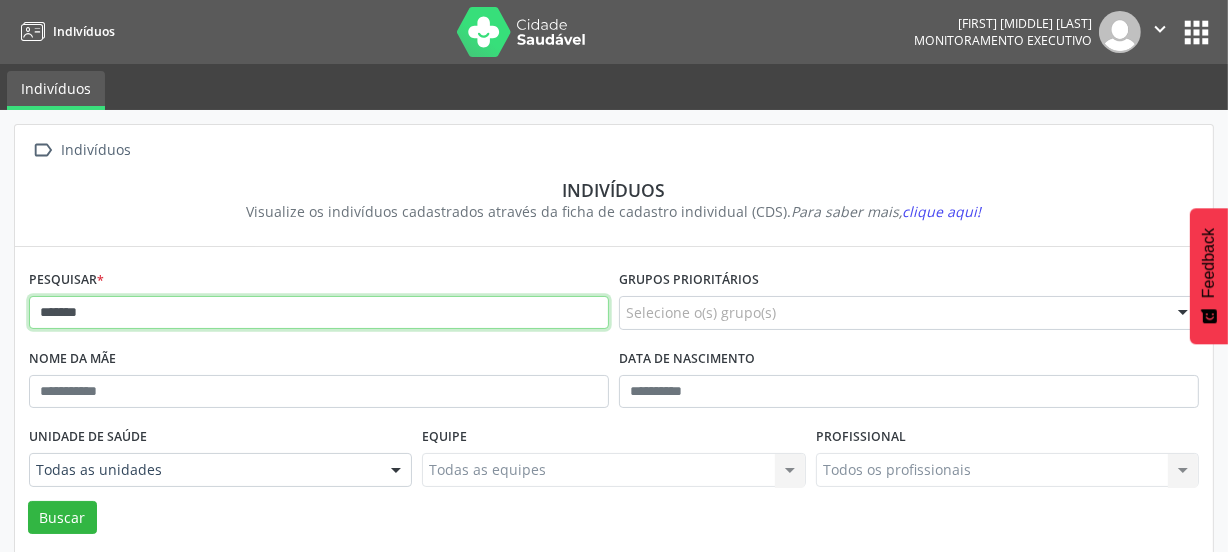click on "*******" at bounding box center [319, 313] 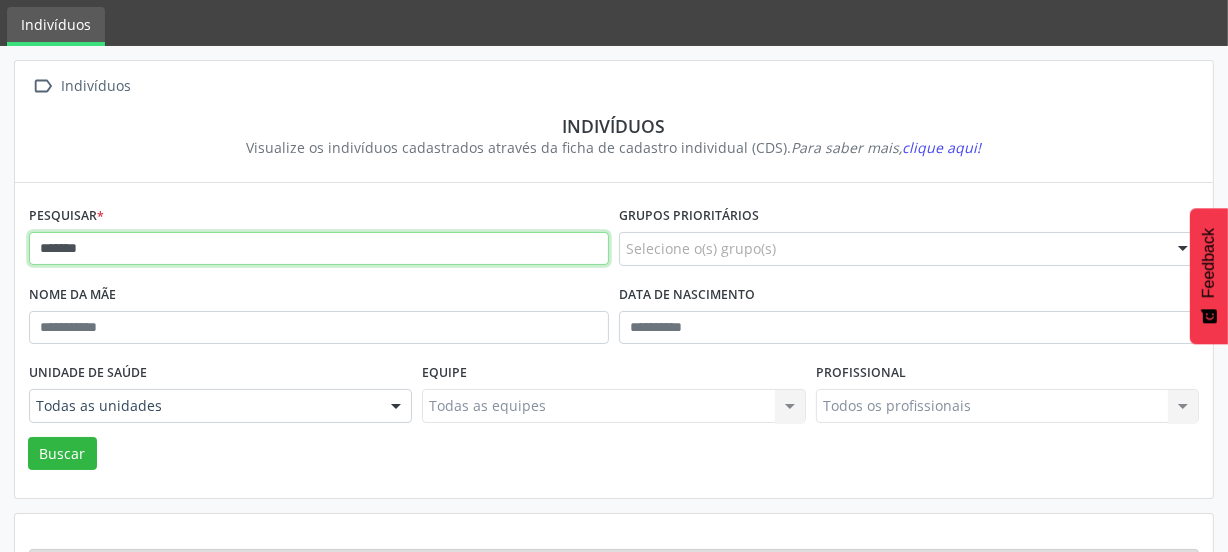 scroll, scrollTop: 146, scrollLeft: 0, axis: vertical 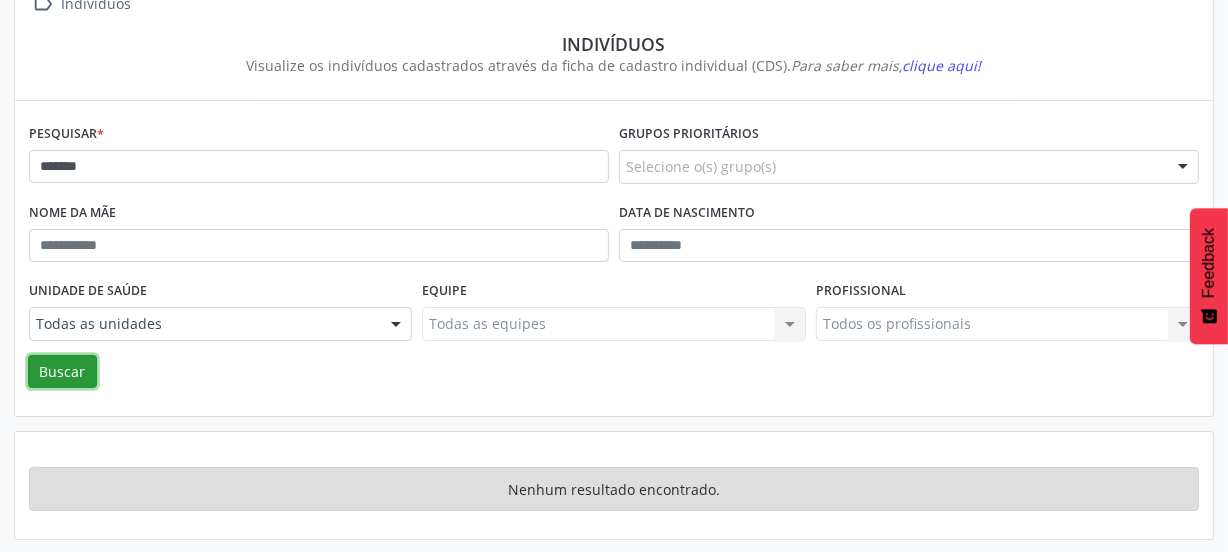 click on "Buscar" at bounding box center [62, 372] 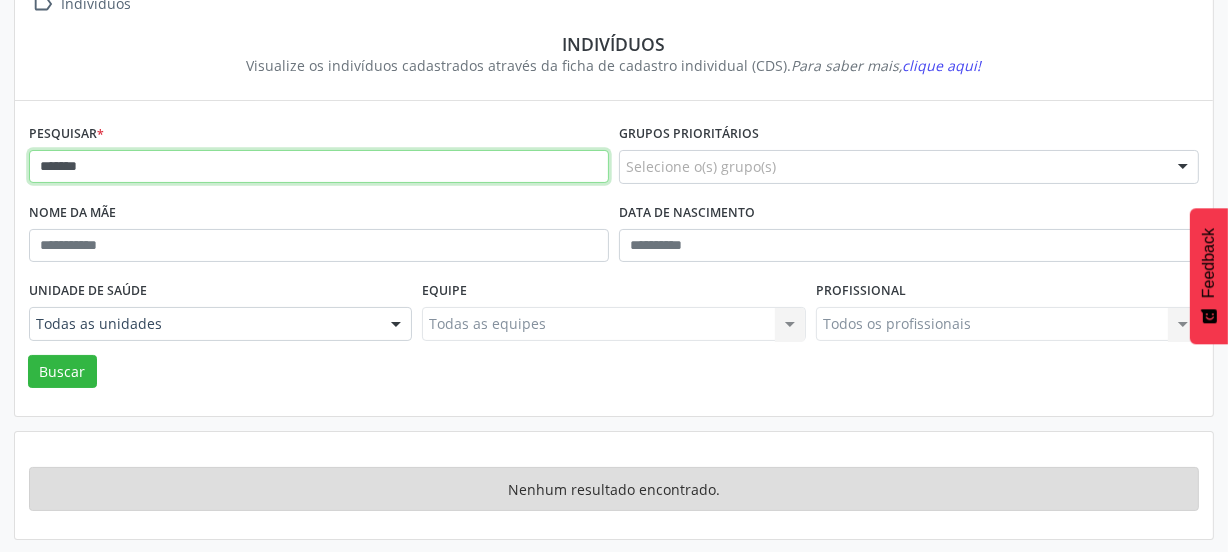 click on "*******" at bounding box center [319, 167] 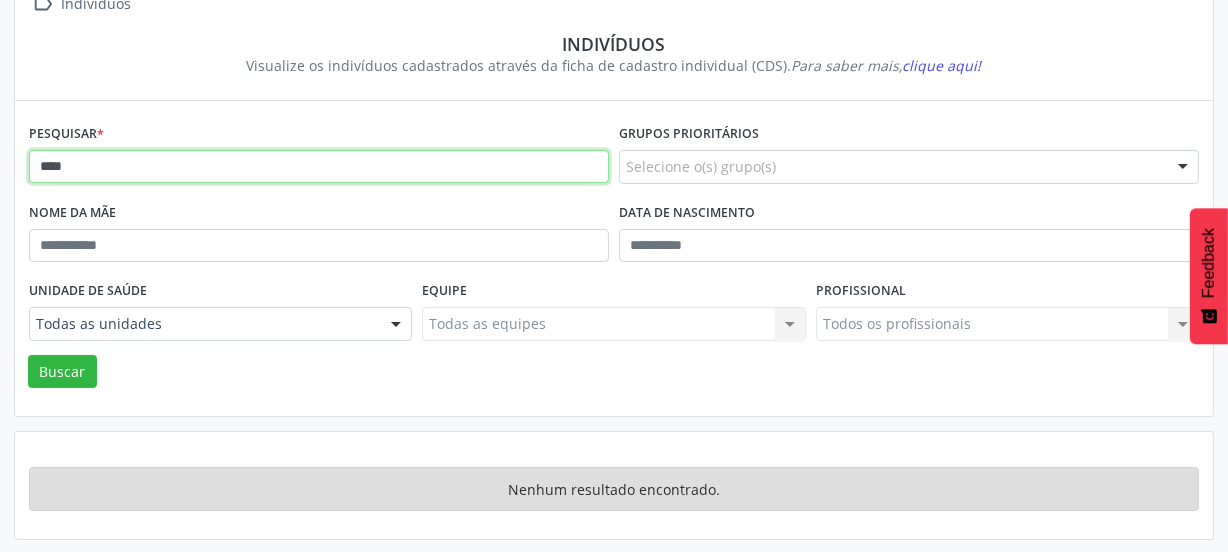 click on "****" at bounding box center (319, 167) 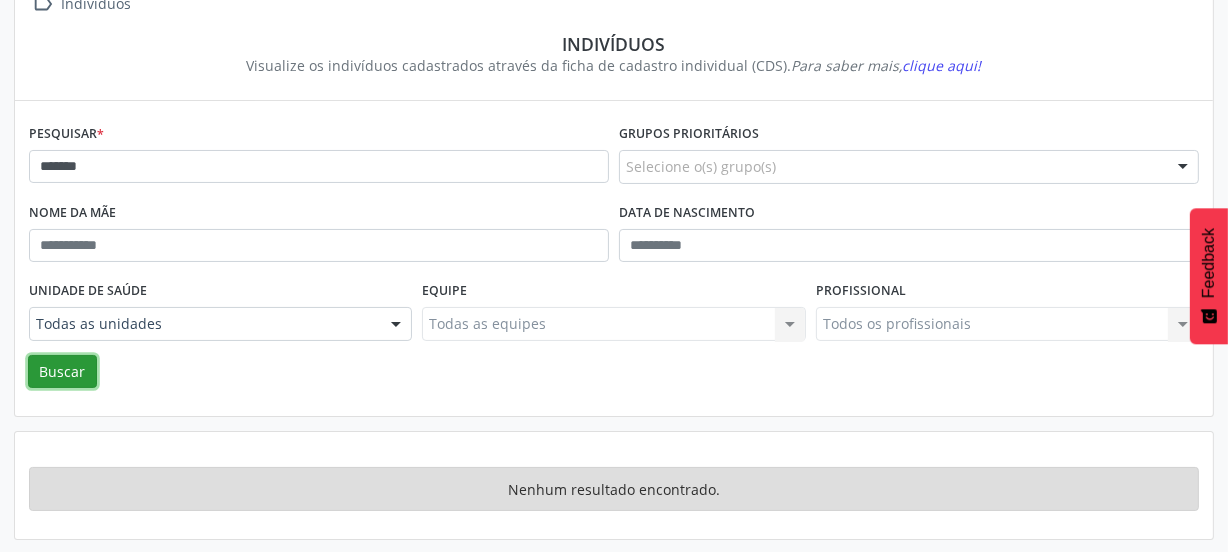 click on "Buscar" at bounding box center [62, 372] 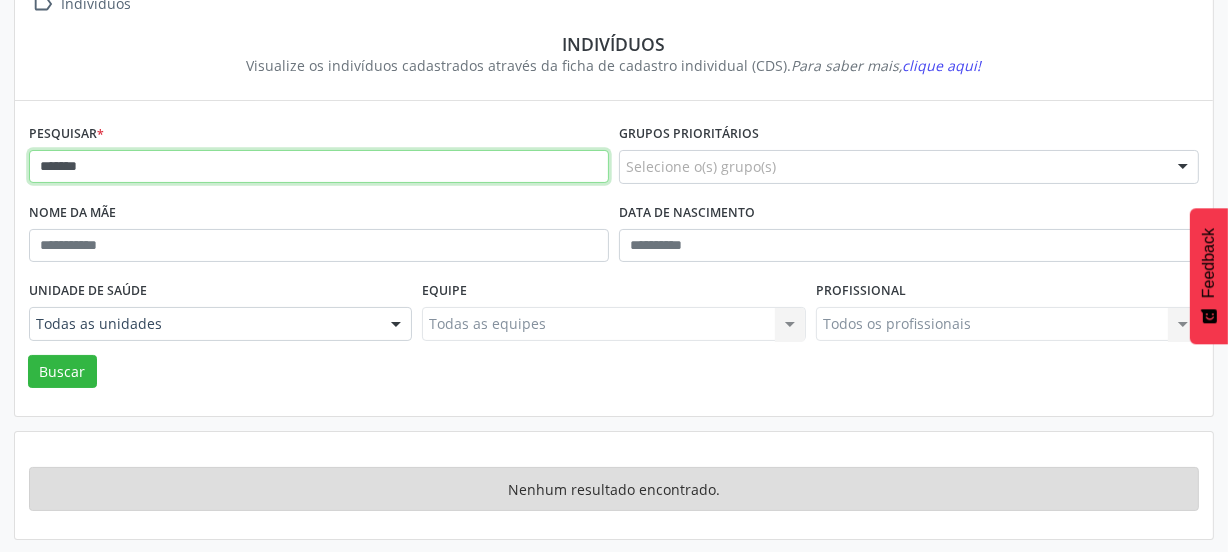 click on "*******" at bounding box center (319, 167) 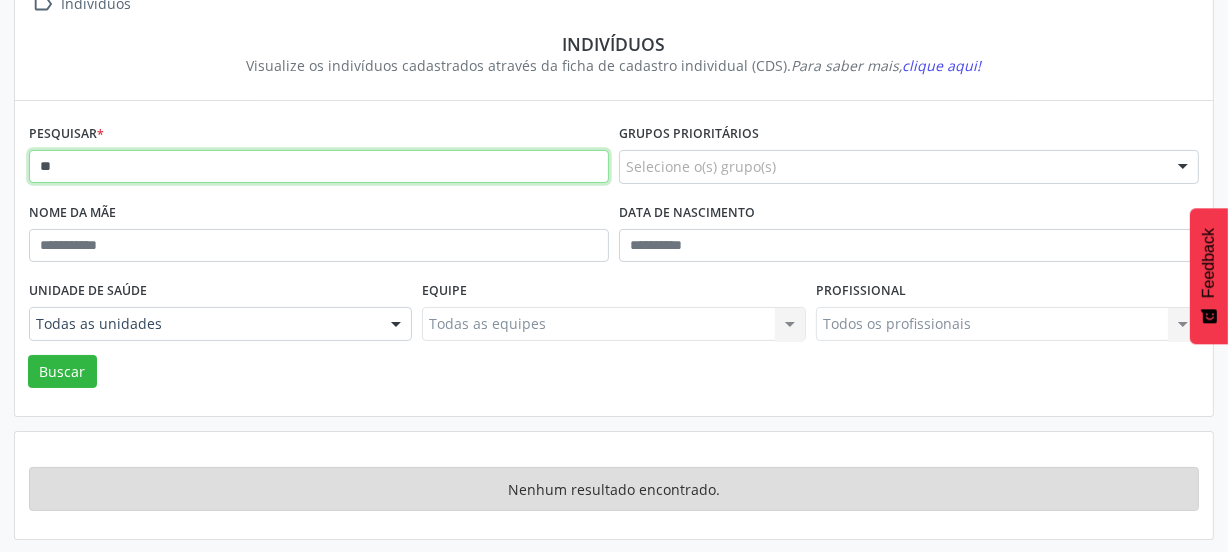 type on "*" 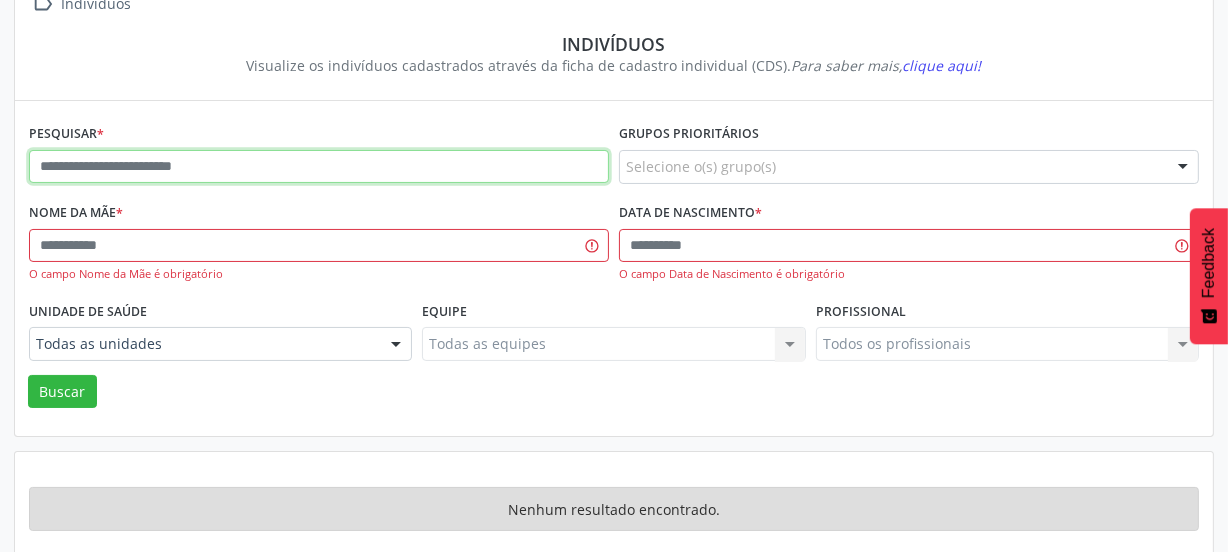 click at bounding box center (319, 167) 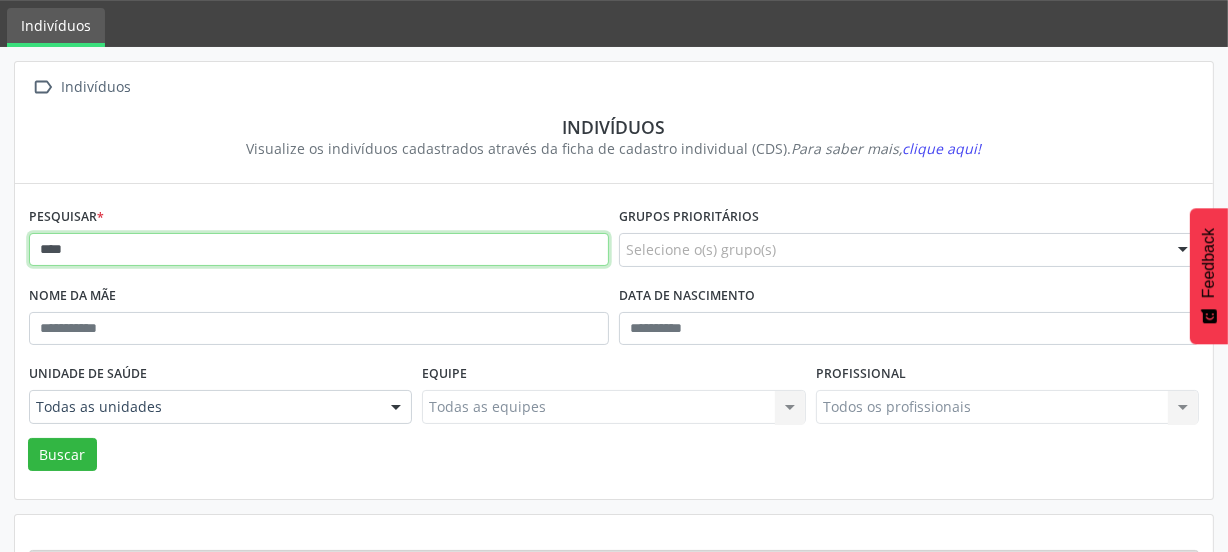 scroll, scrollTop: 146, scrollLeft: 0, axis: vertical 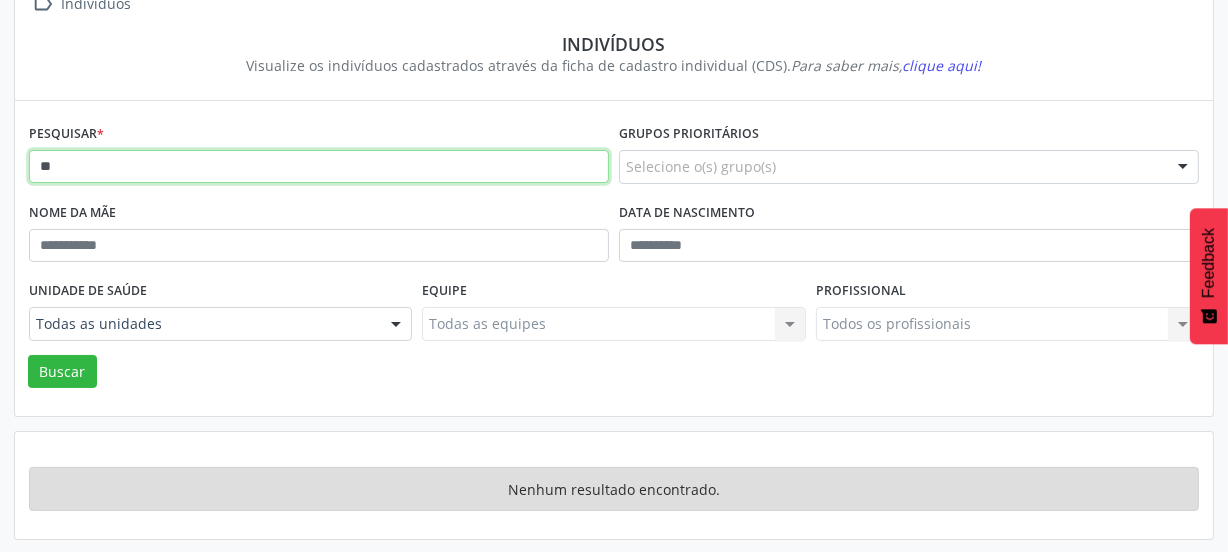 type on "*" 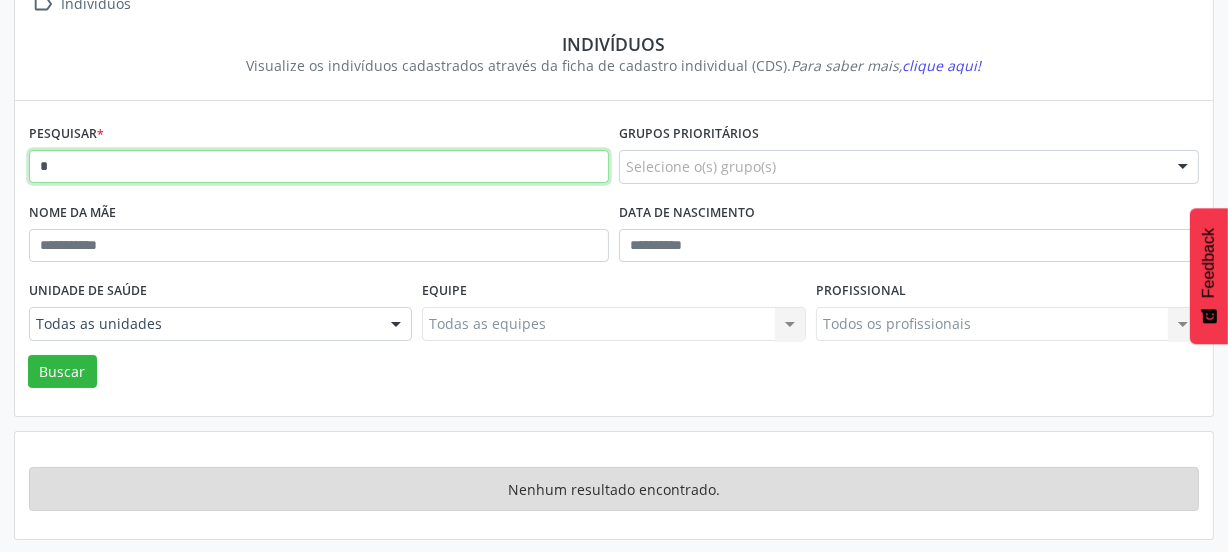 type 